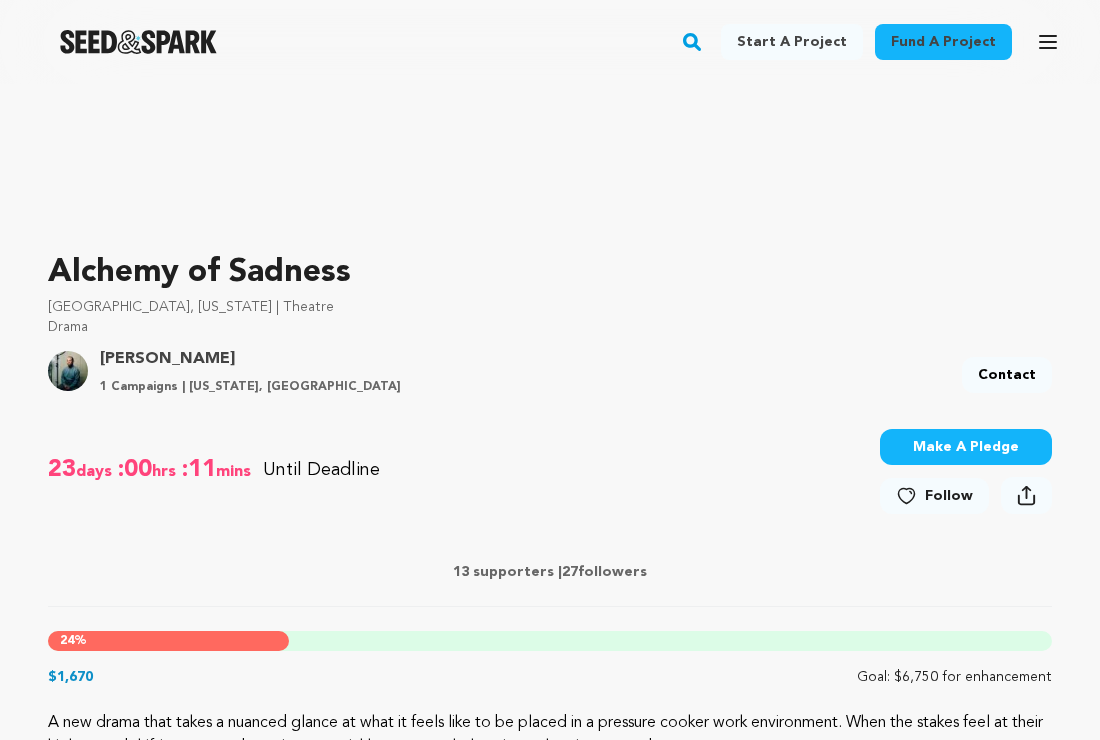 scroll, scrollTop: 453, scrollLeft: 0, axis: vertical 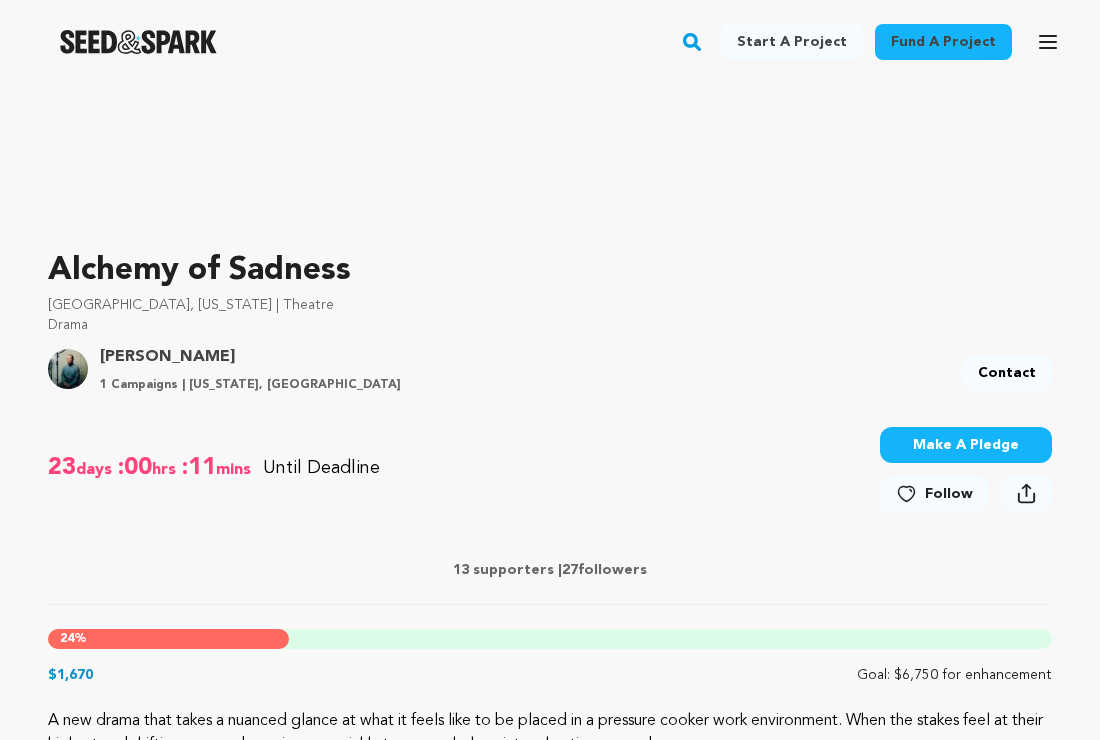 click 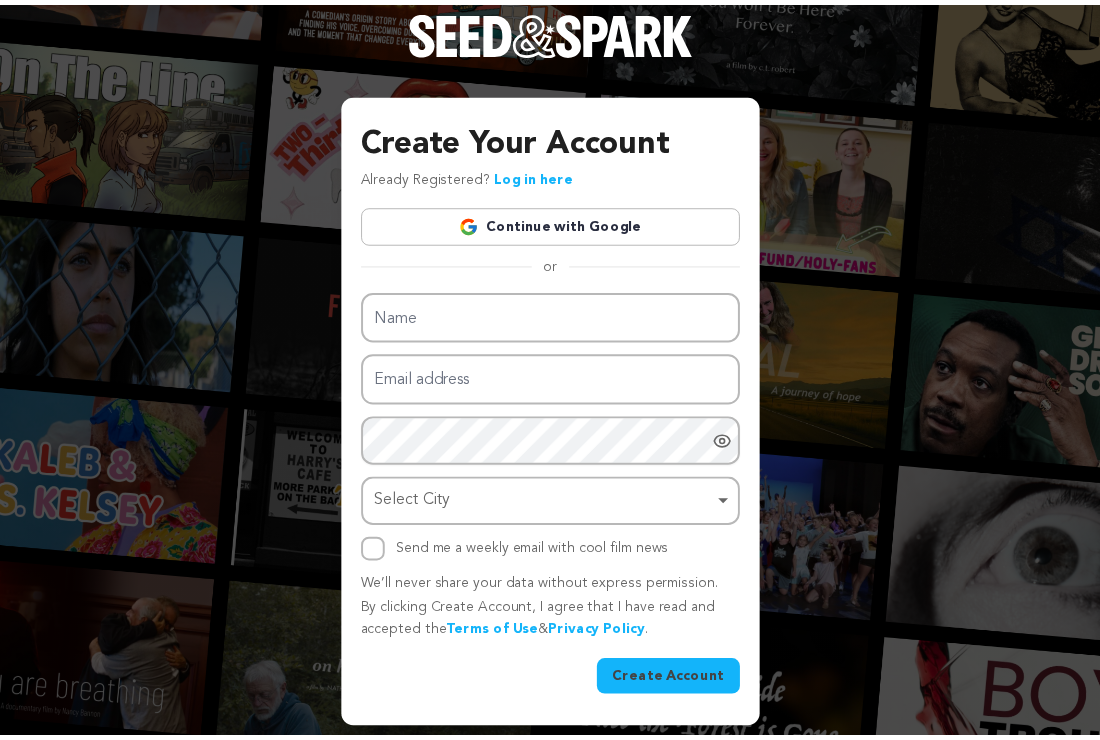 scroll, scrollTop: 0, scrollLeft: 0, axis: both 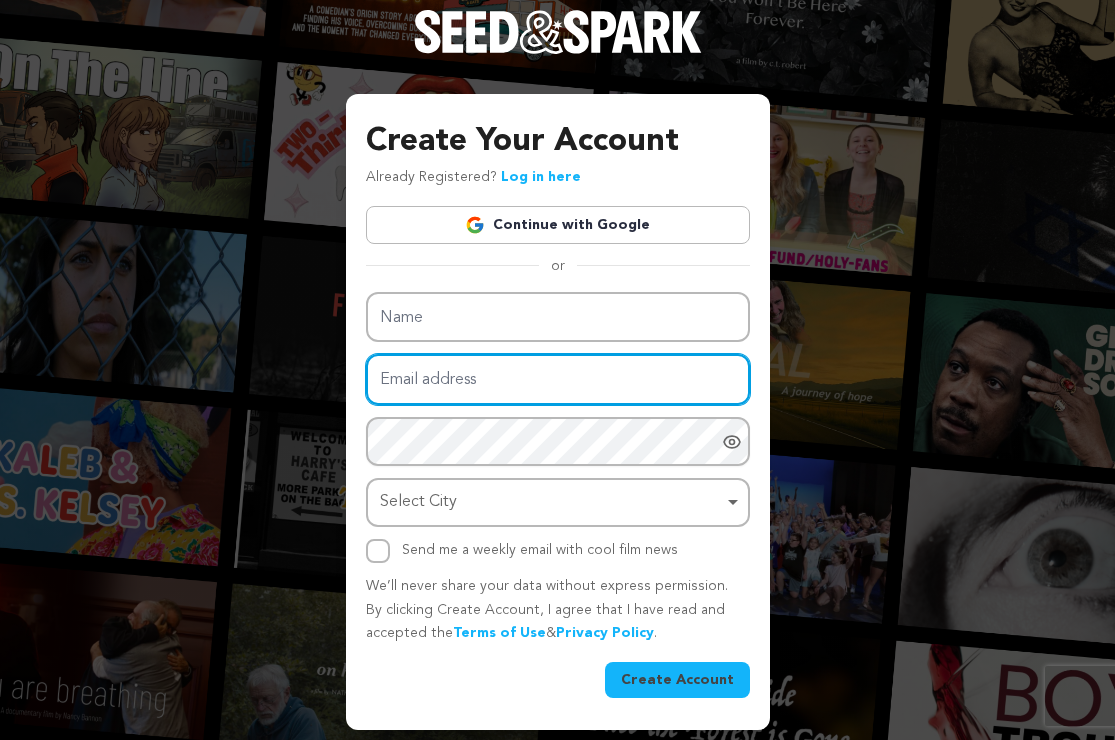 type on "dararesnik@icloud.com" 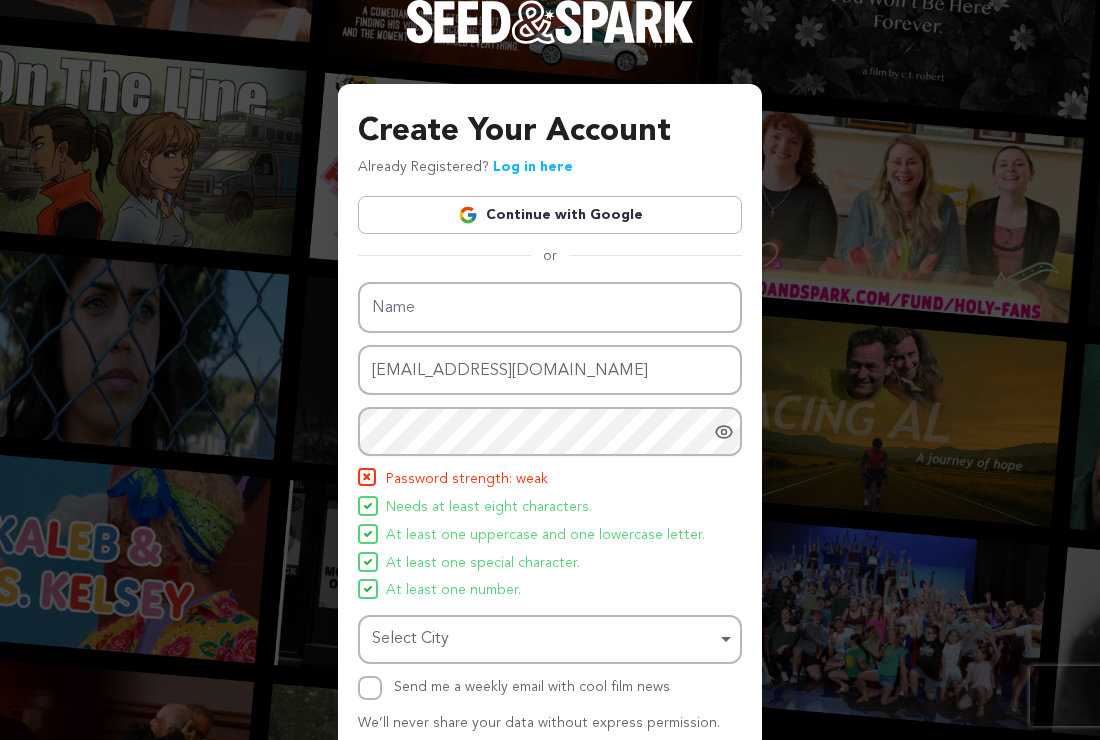 click on "Name
Email address
dararesnik@icloud.com
Password
Password must have at least 8 characters.
Password must have at least one uppercase and one lowercase letter.
Password must have at least one special character.
Password must have at least one number.
Password strength: weak
Needs at least eight characters." at bounding box center [550, 559] 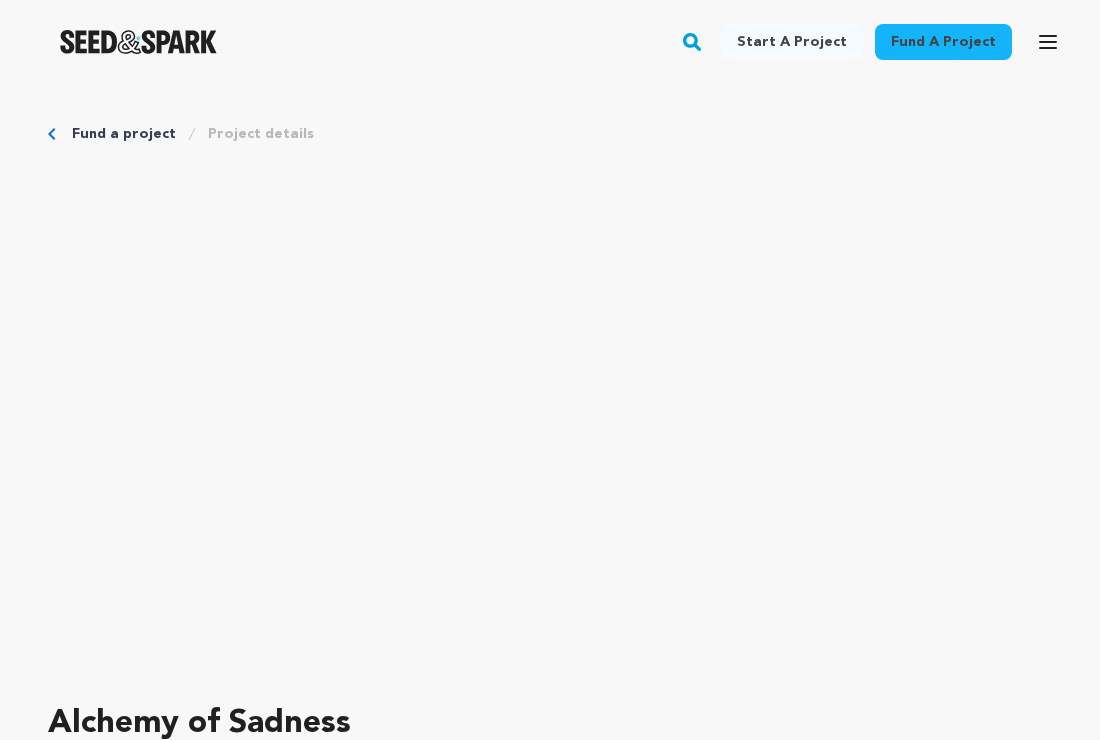 scroll, scrollTop: 453, scrollLeft: 0, axis: vertical 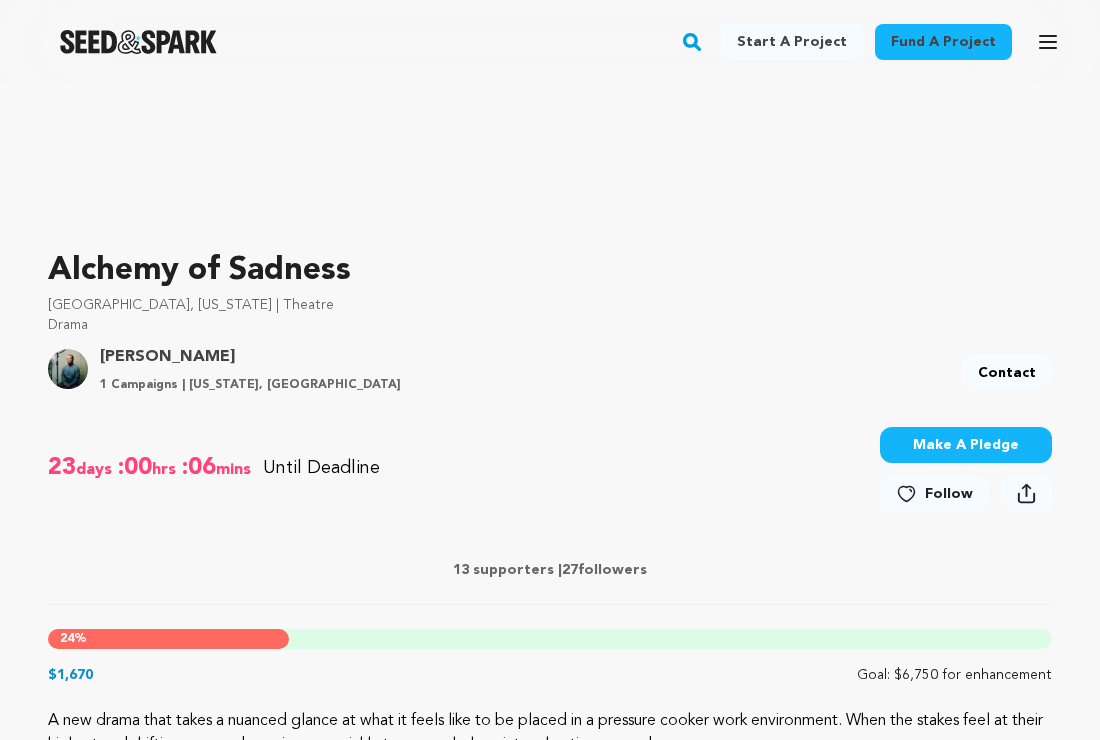 click 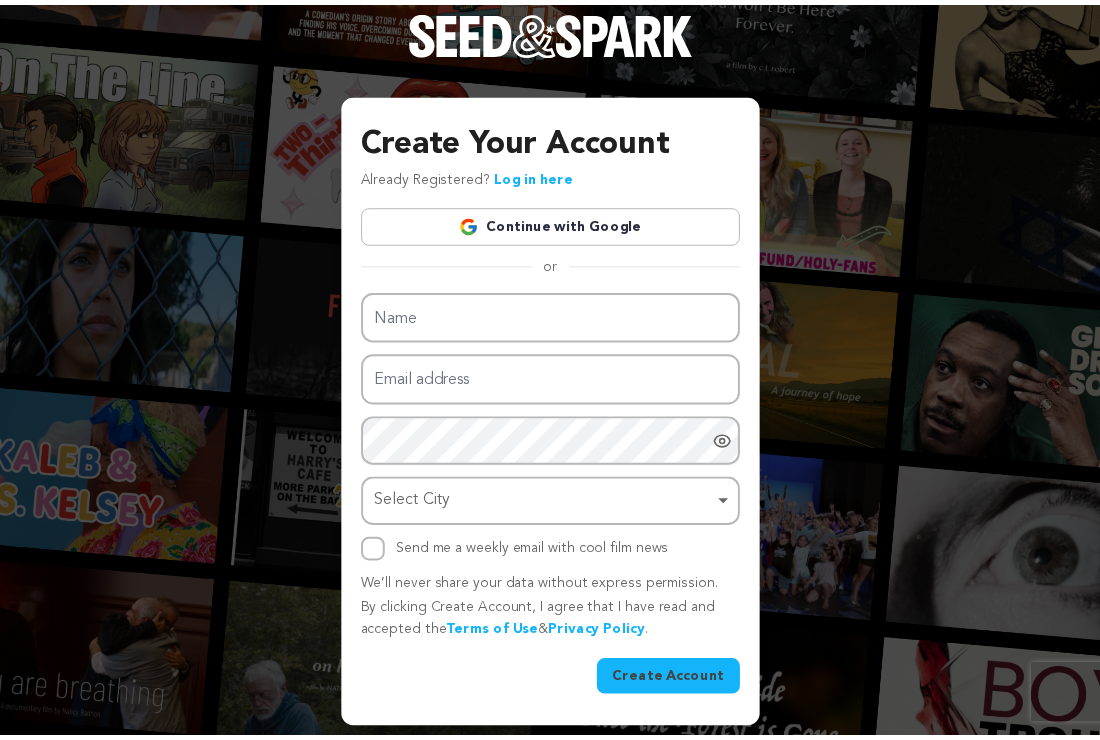 scroll, scrollTop: 0, scrollLeft: 0, axis: both 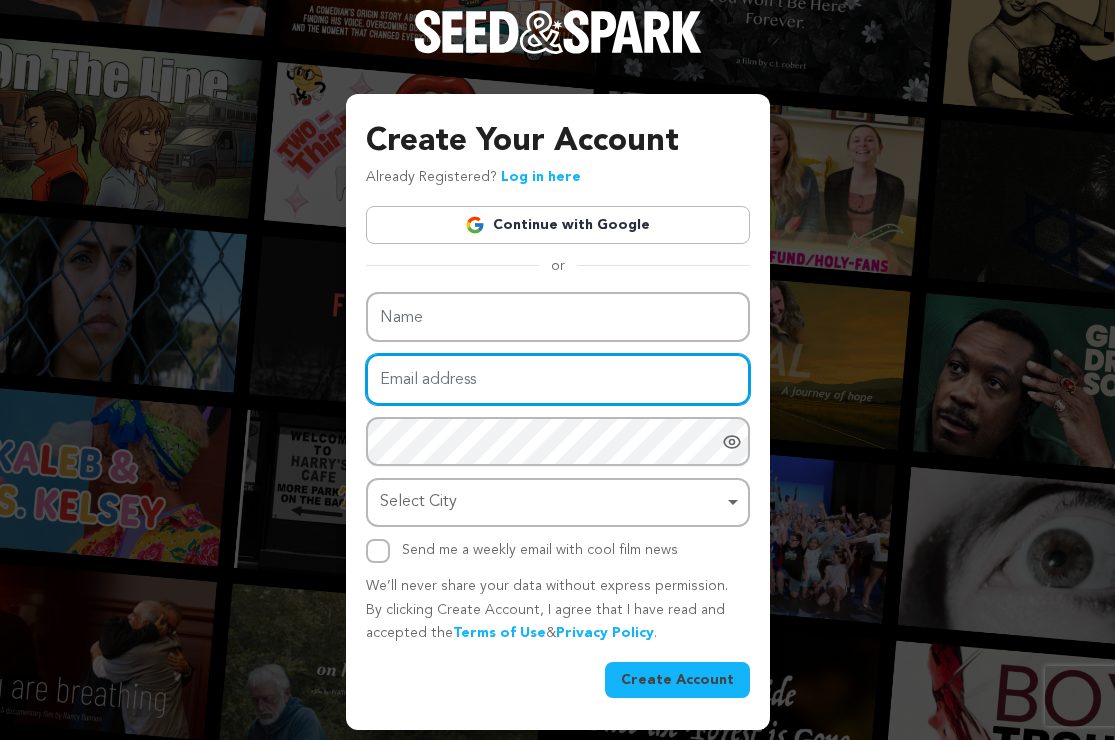 type on "dararesnik@icloud.com" 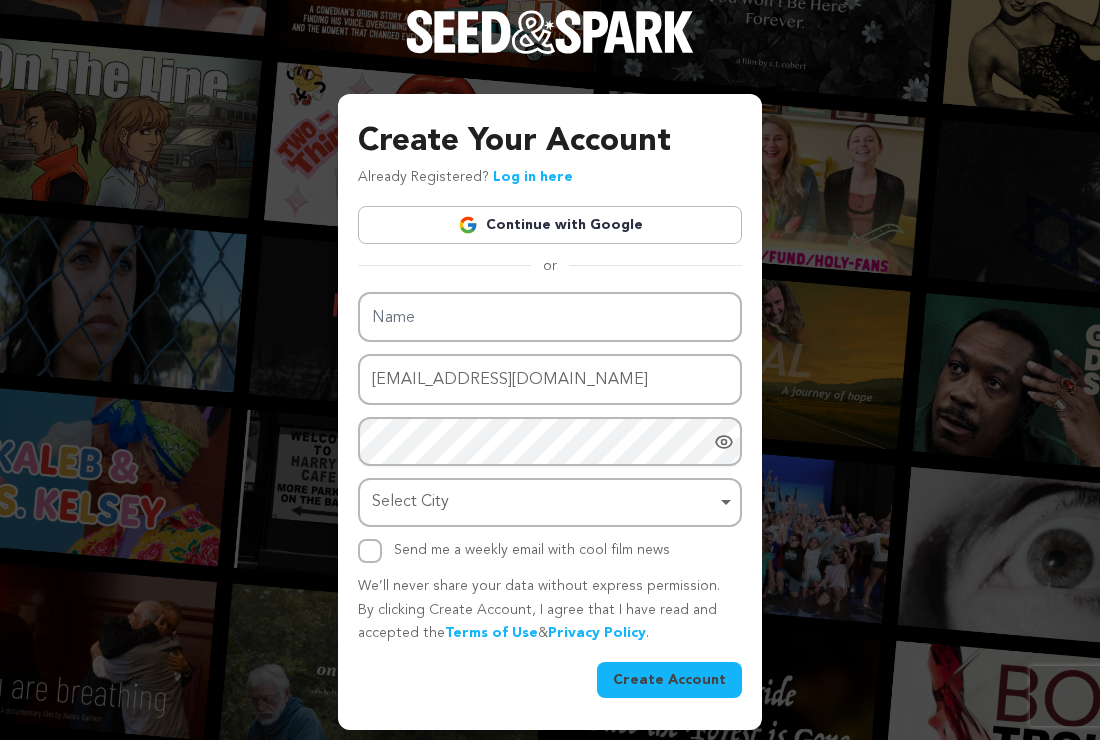 click on "Log in here" at bounding box center [533, 177] 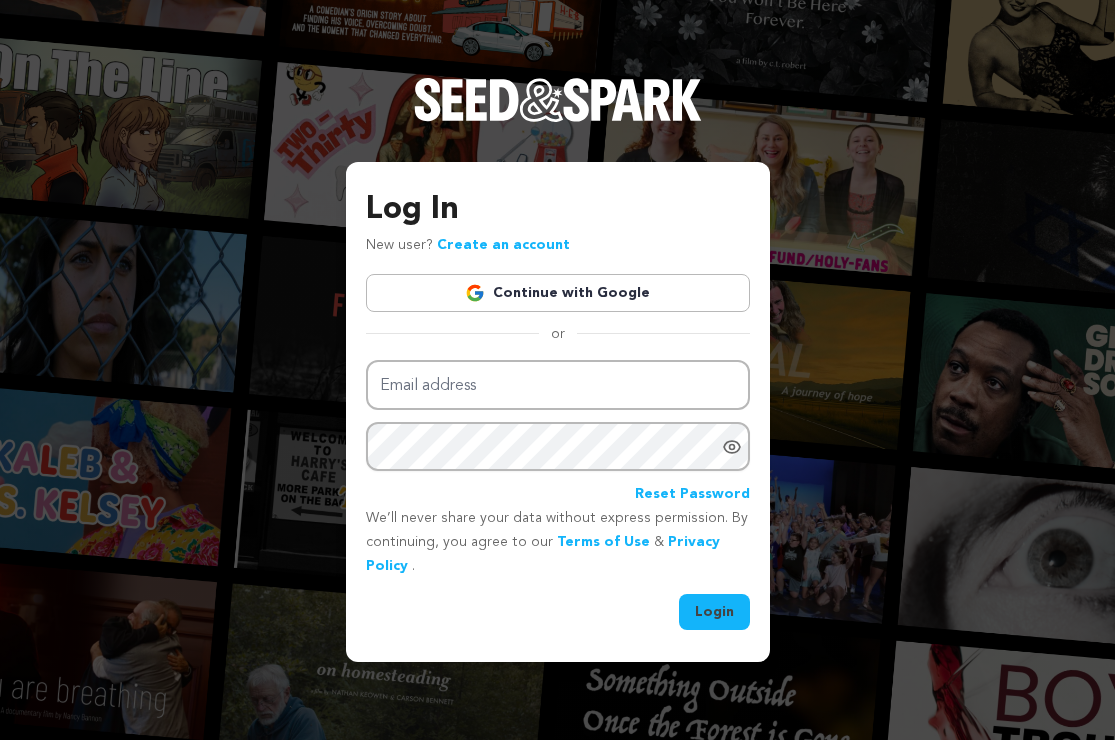 scroll, scrollTop: 0, scrollLeft: 0, axis: both 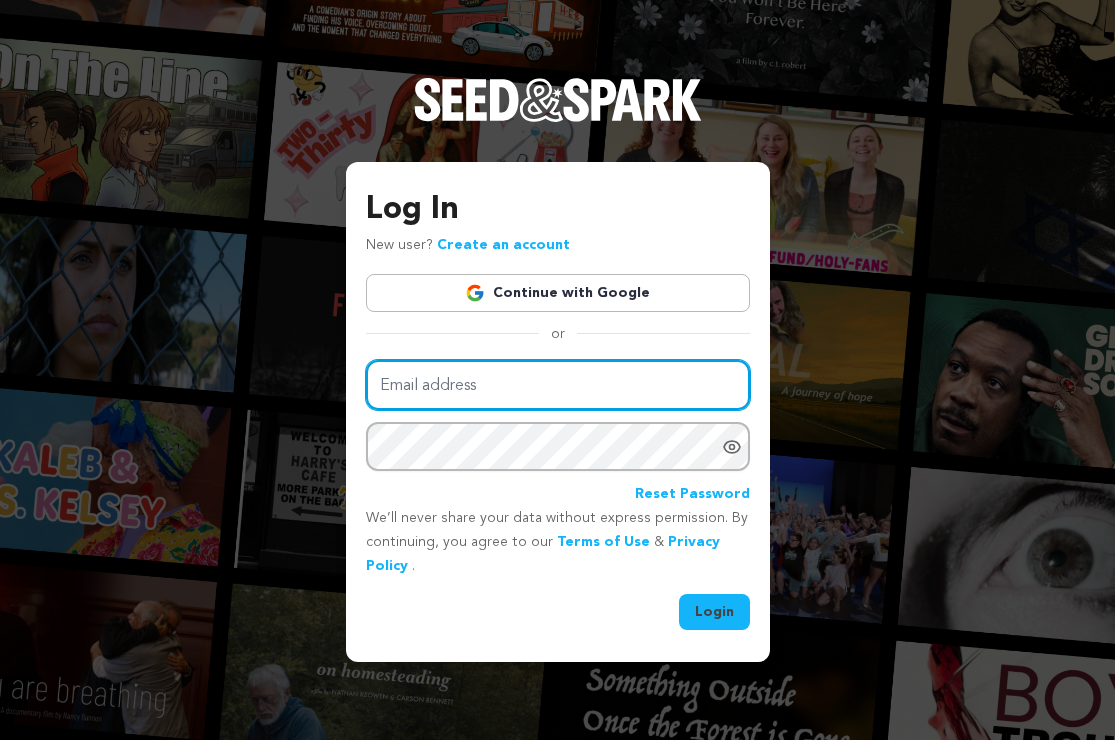 type on "[EMAIL_ADDRESS][DOMAIN_NAME]" 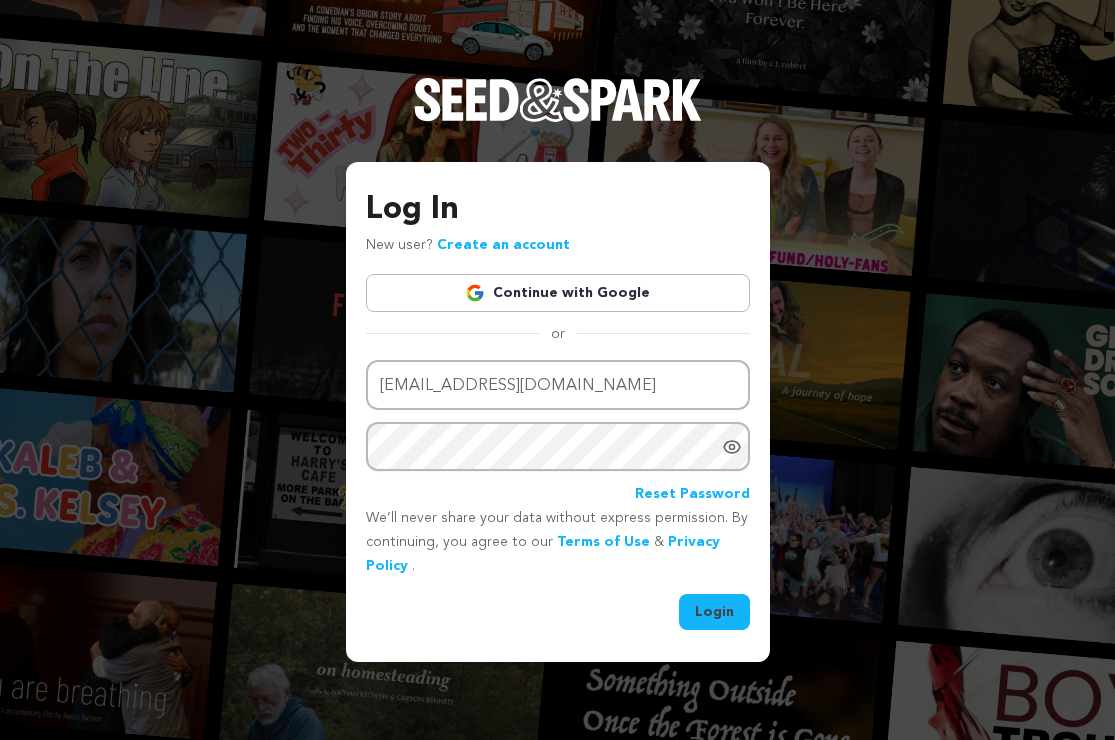 click on "Login" at bounding box center (714, 612) 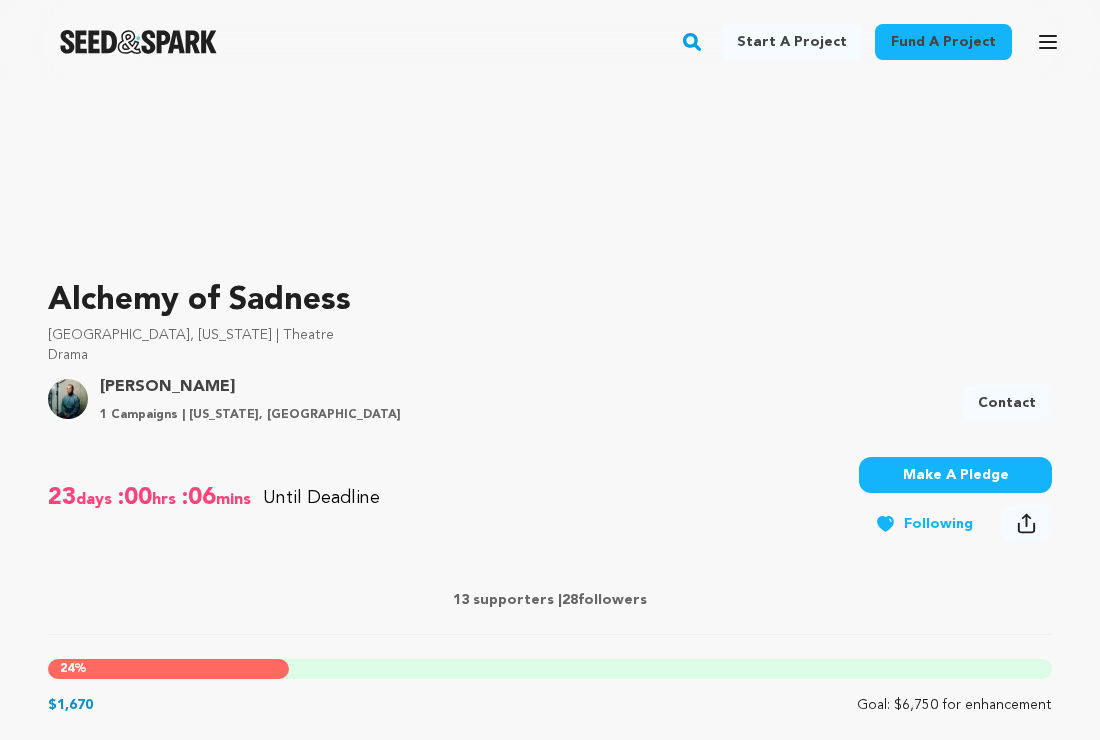 scroll, scrollTop: 469, scrollLeft: 0, axis: vertical 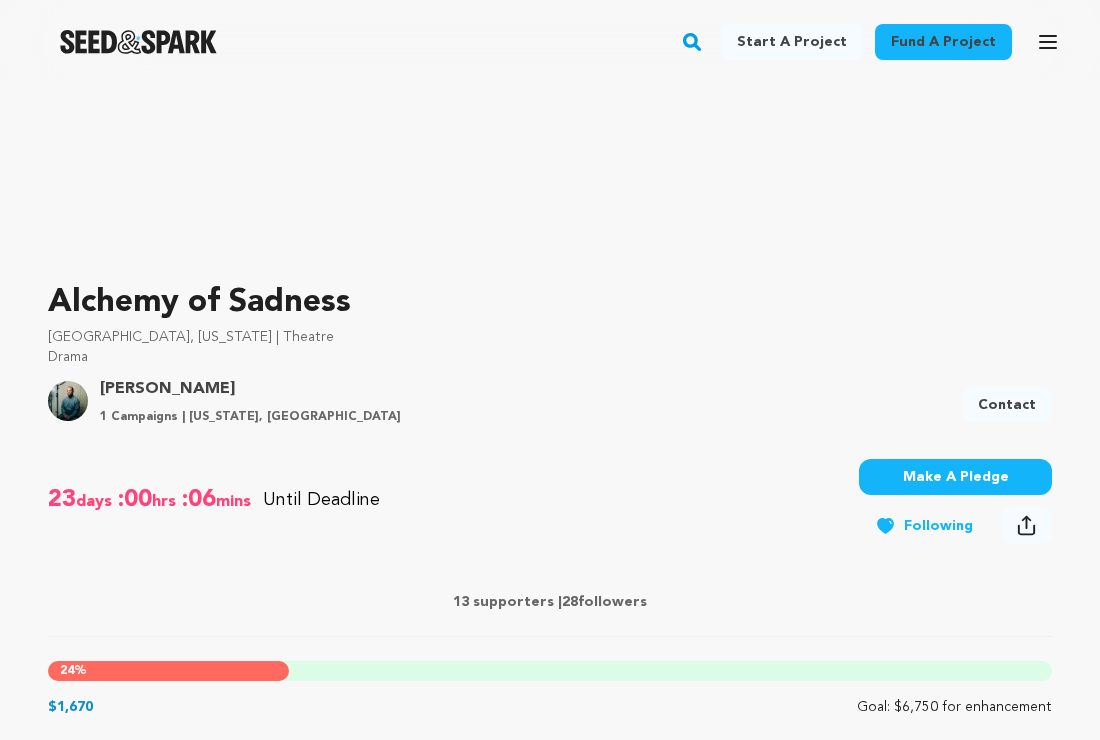 click on "Make A Pledge" at bounding box center [955, 477] 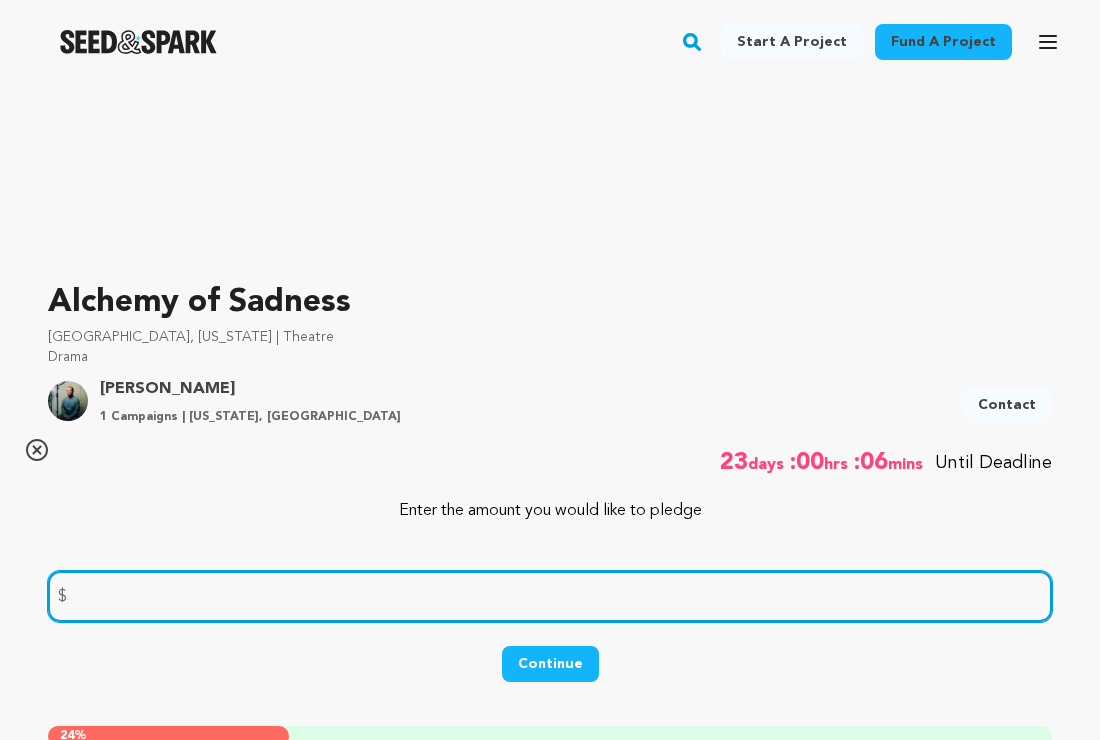 click at bounding box center (550, 596) 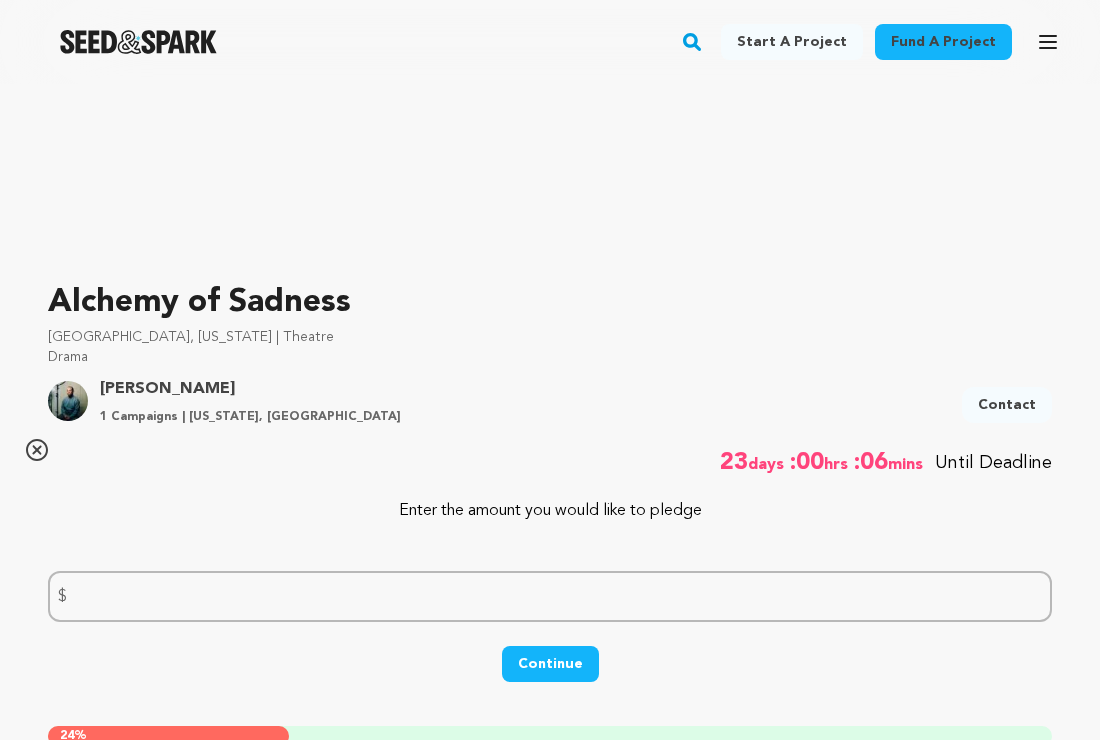 click on "23
days
:00
hrs
:06
mins
Until Deadline
24%
$1,670" at bounding box center (550, 574) 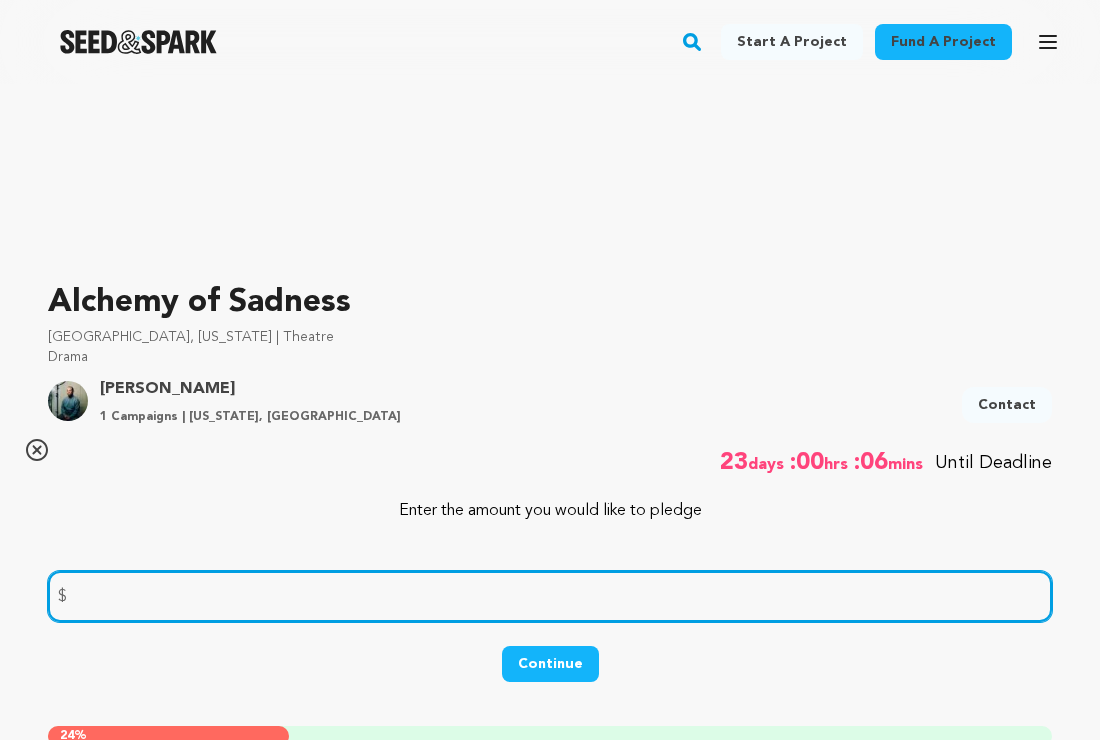 click at bounding box center (550, 596) 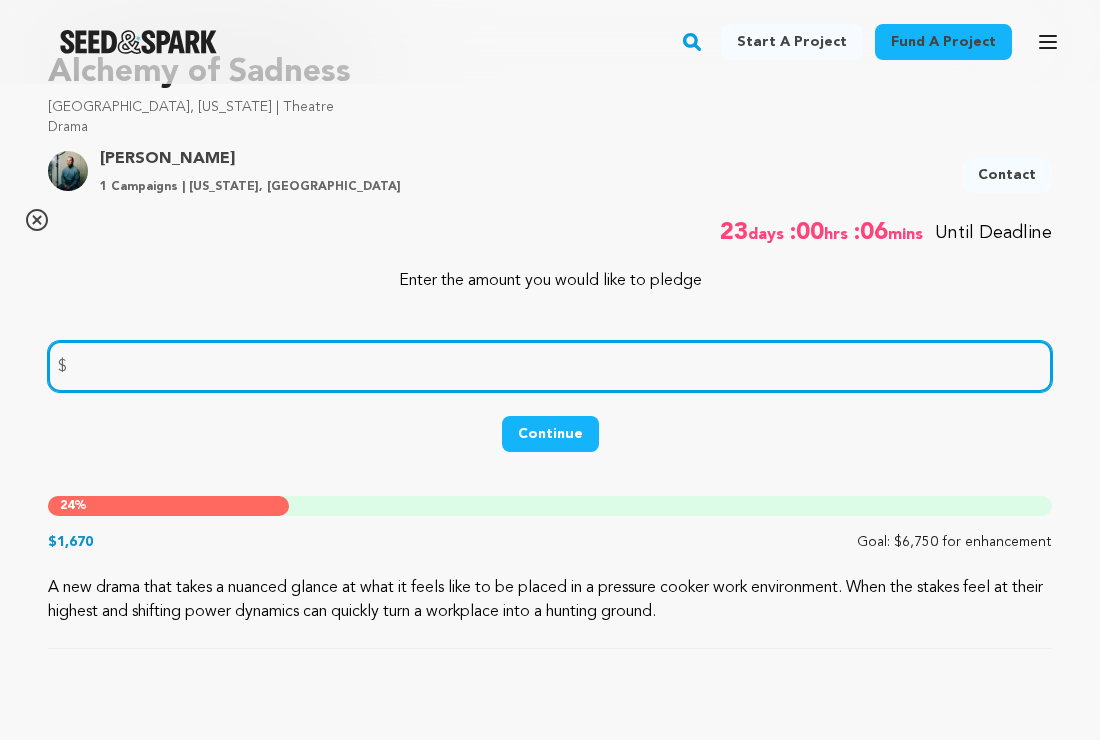 scroll, scrollTop: 694, scrollLeft: 0, axis: vertical 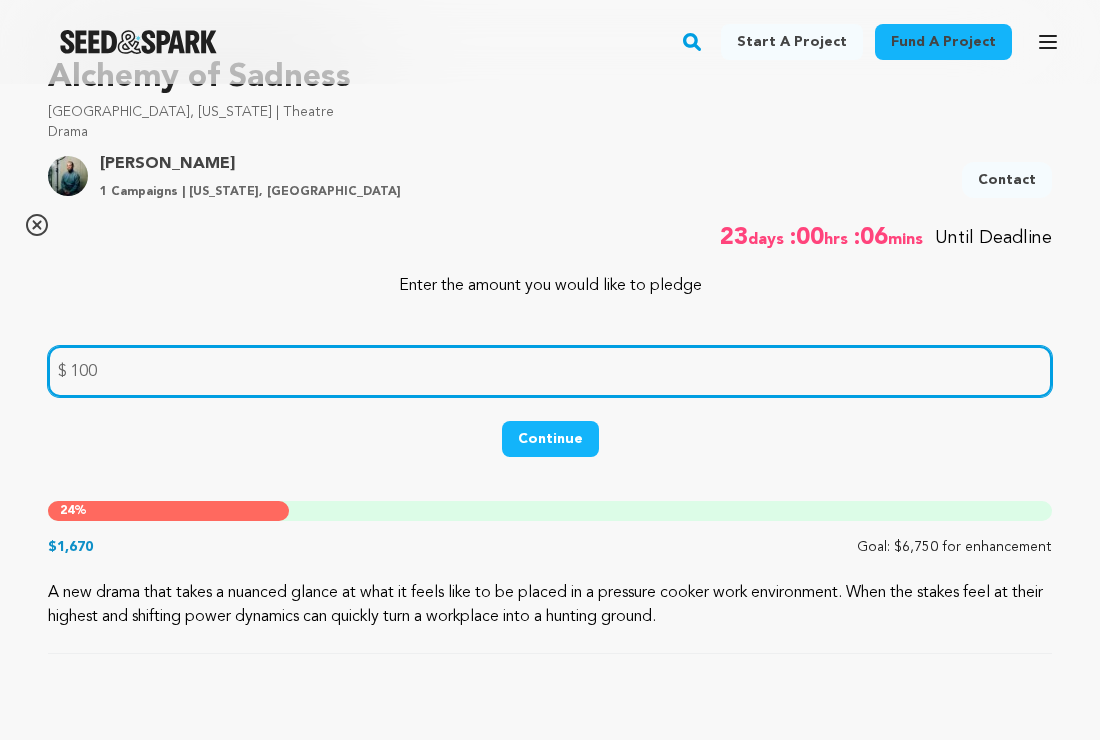 type on "100" 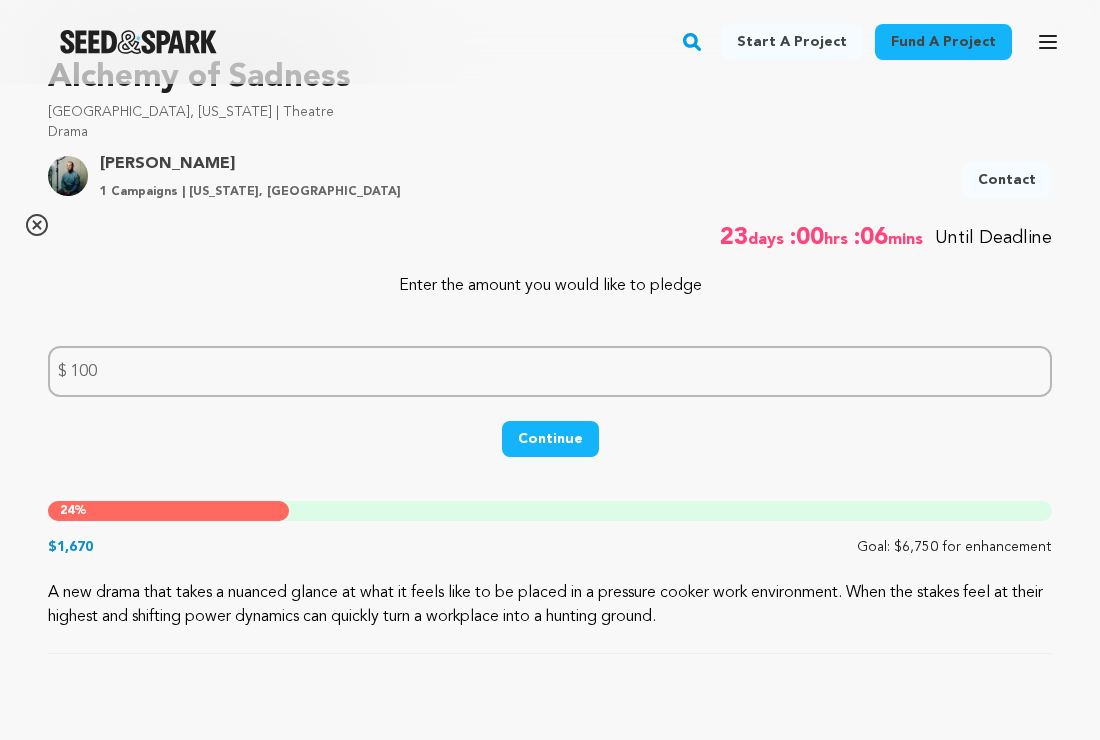 click on "Alchemy of Sadness
Los Angeles, California |                                     Theatre
Drama
Project By
Alex Garcia
1
Campaigns
| California, United States
Contact" at bounding box center [550, 338] 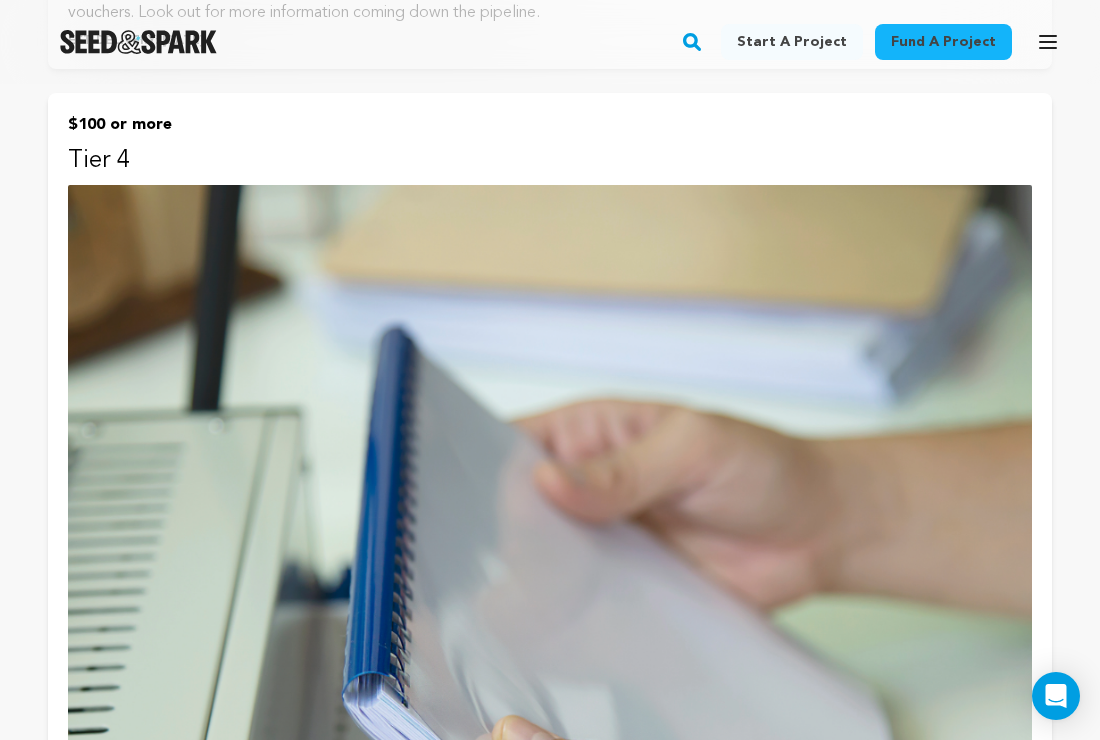 scroll, scrollTop: 4628, scrollLeft: 0, axis: vertical 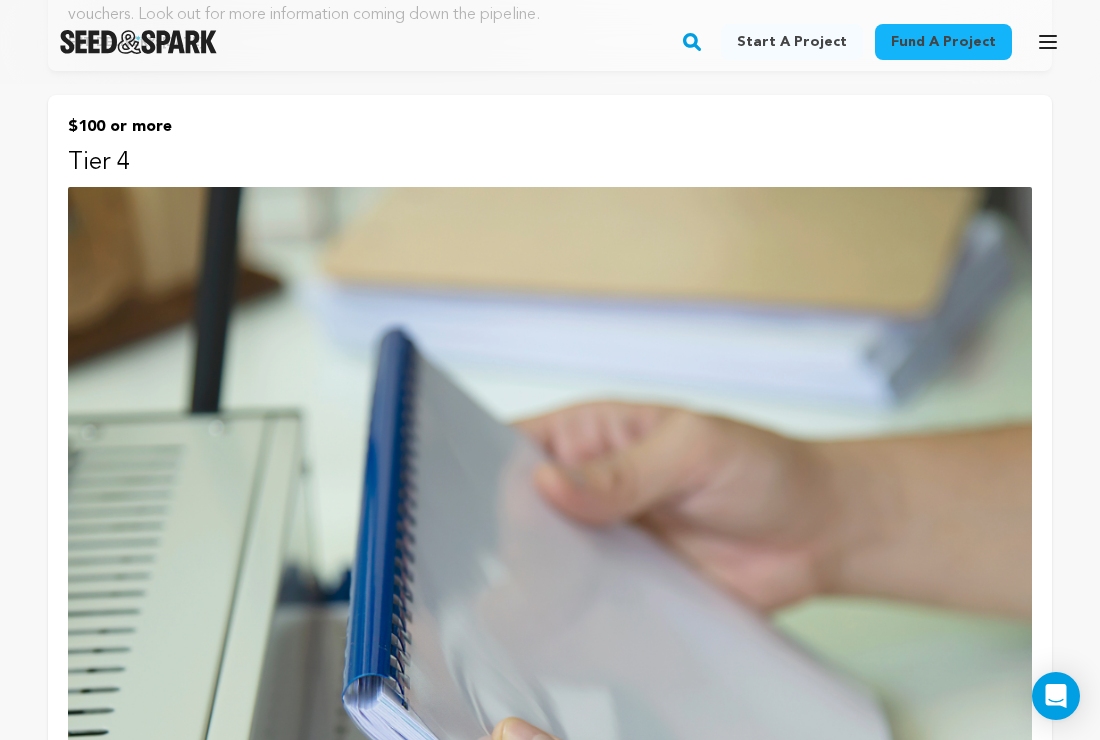click at bounding box center [550, 669] 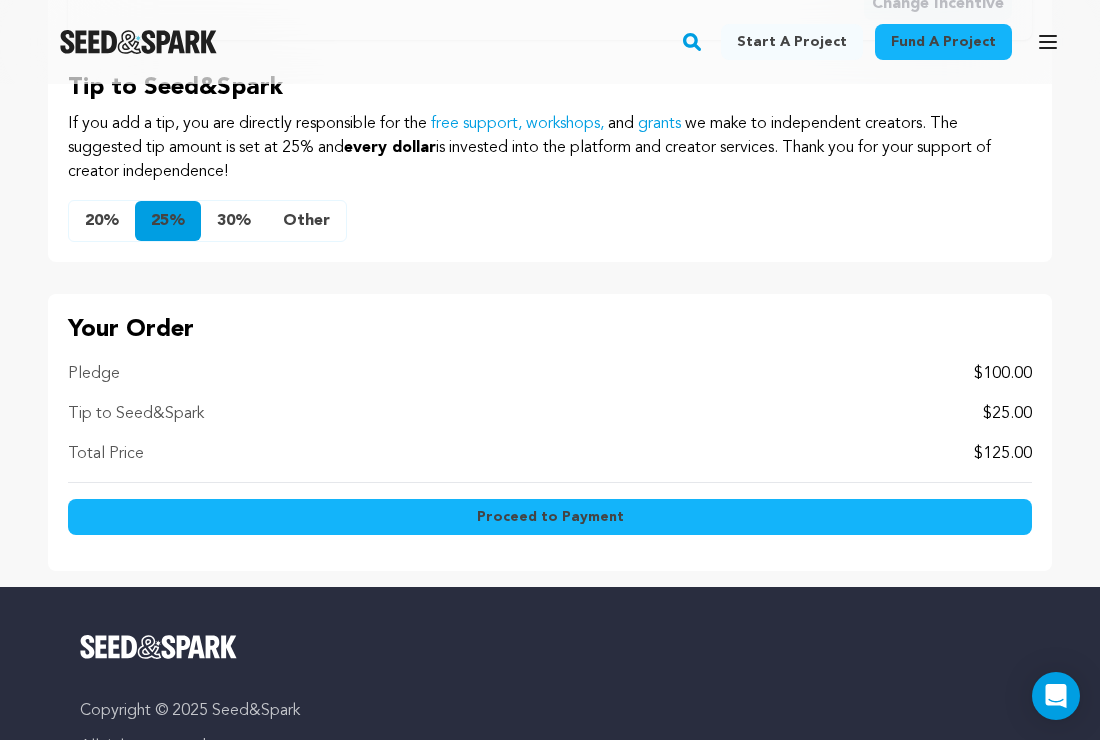 scroll, scrollTop: 2326, scrollLeft: 0, axis: vertical 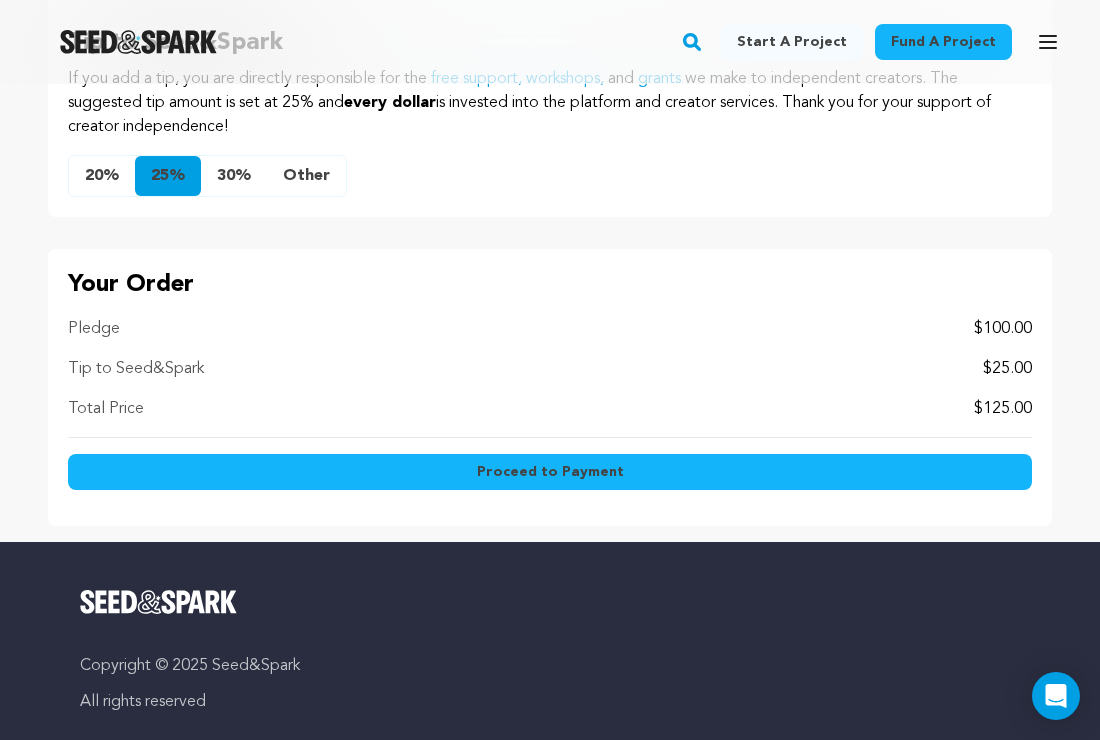 click on "Other" at bounding box center (306, 176) 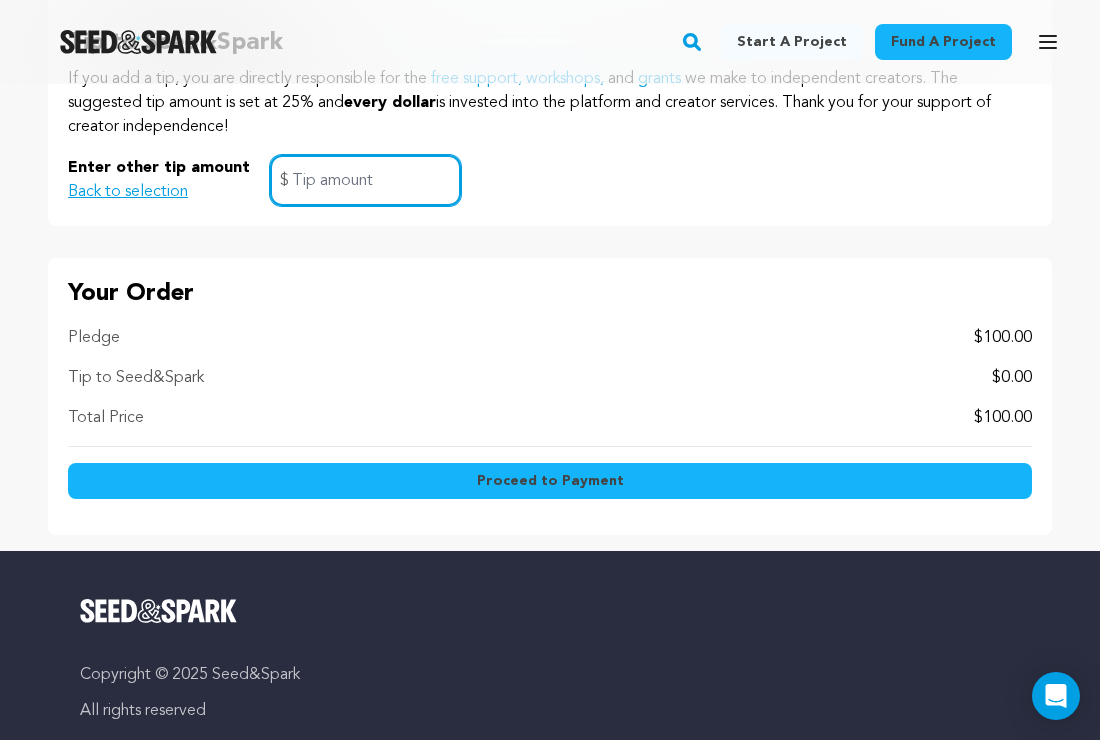 click at bounding box center (365, 180) 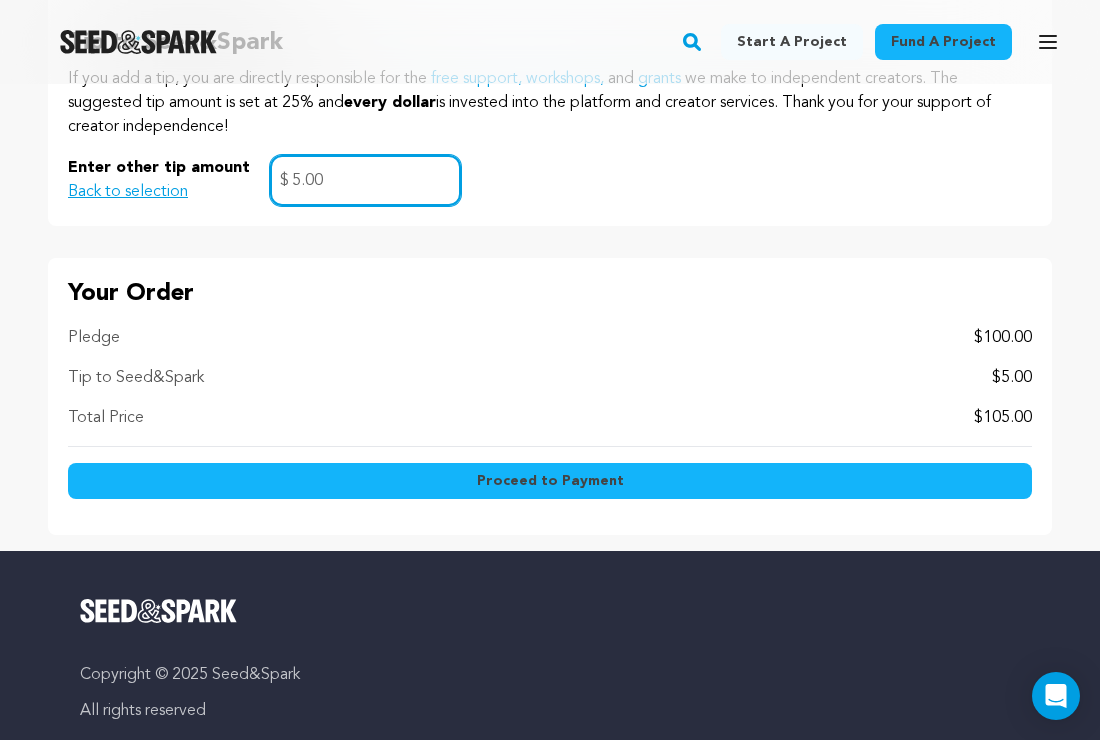 type on "5.00" 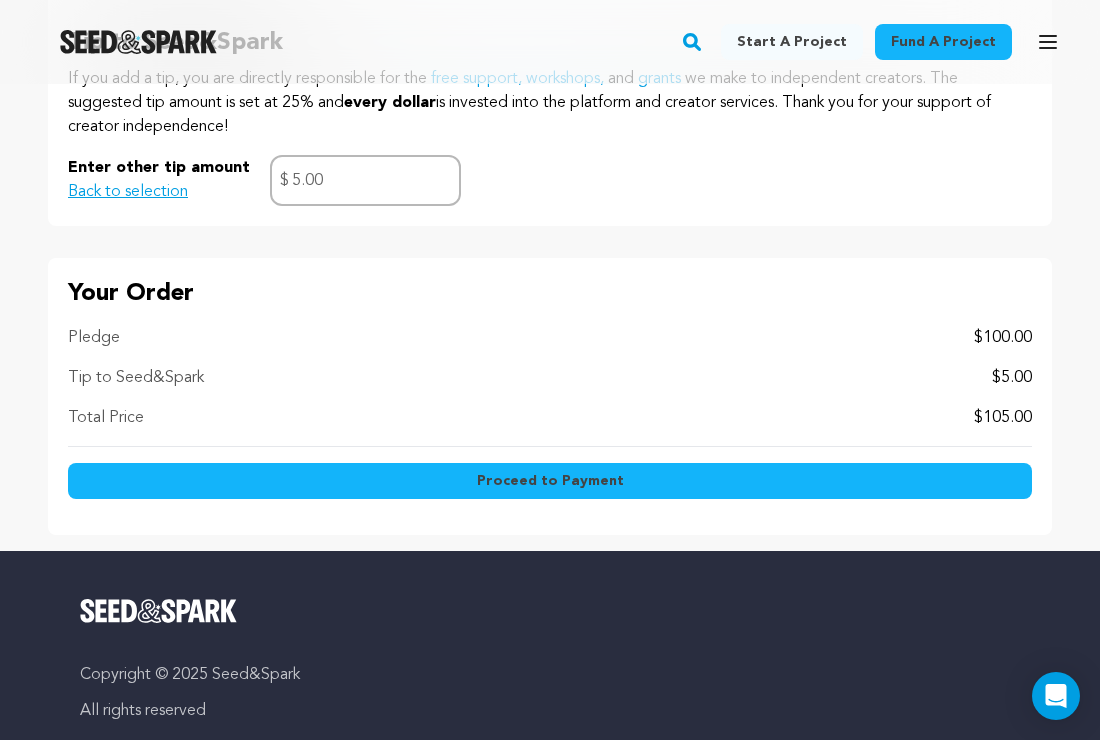 click on "If you add a tip, you are directly responsible for the
free support, workshops,
and
grants
we make to
independent creators. The suggested tip amount is set at 25% and   every dollar   is invested into the platform
and creator services. Thank you for your support of creator independence!" at bounding box center (550, 103) 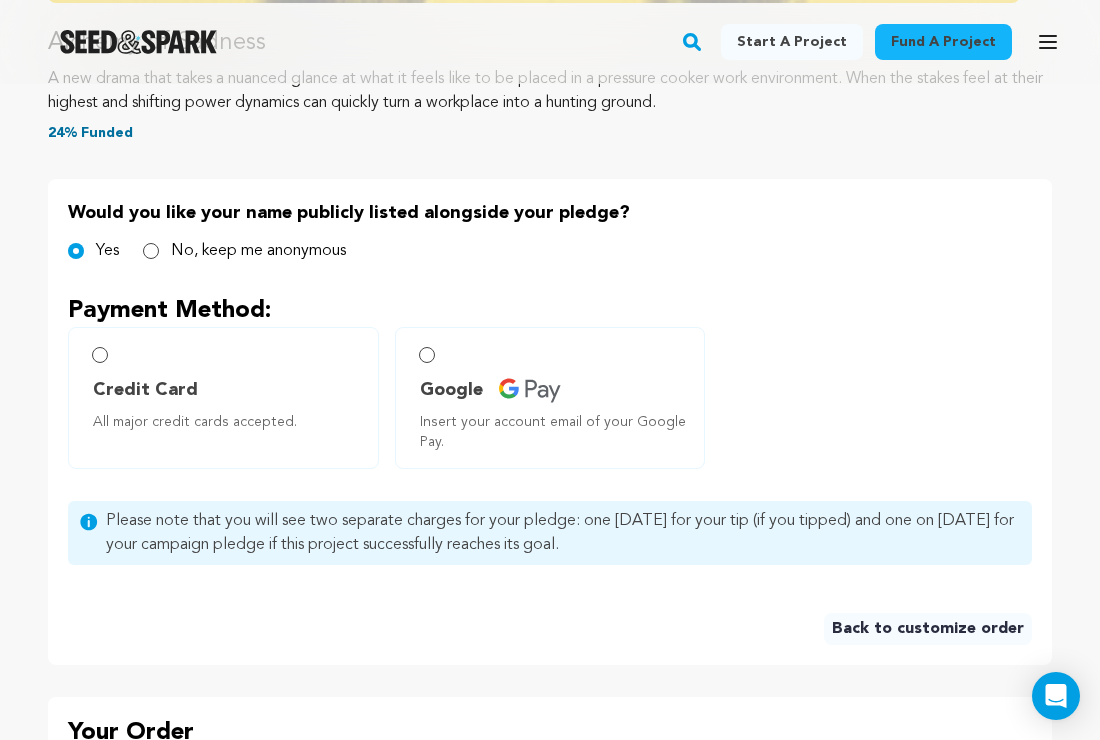 scroll, scrollTop: 991, scrollLeft: 0, axis: vertical 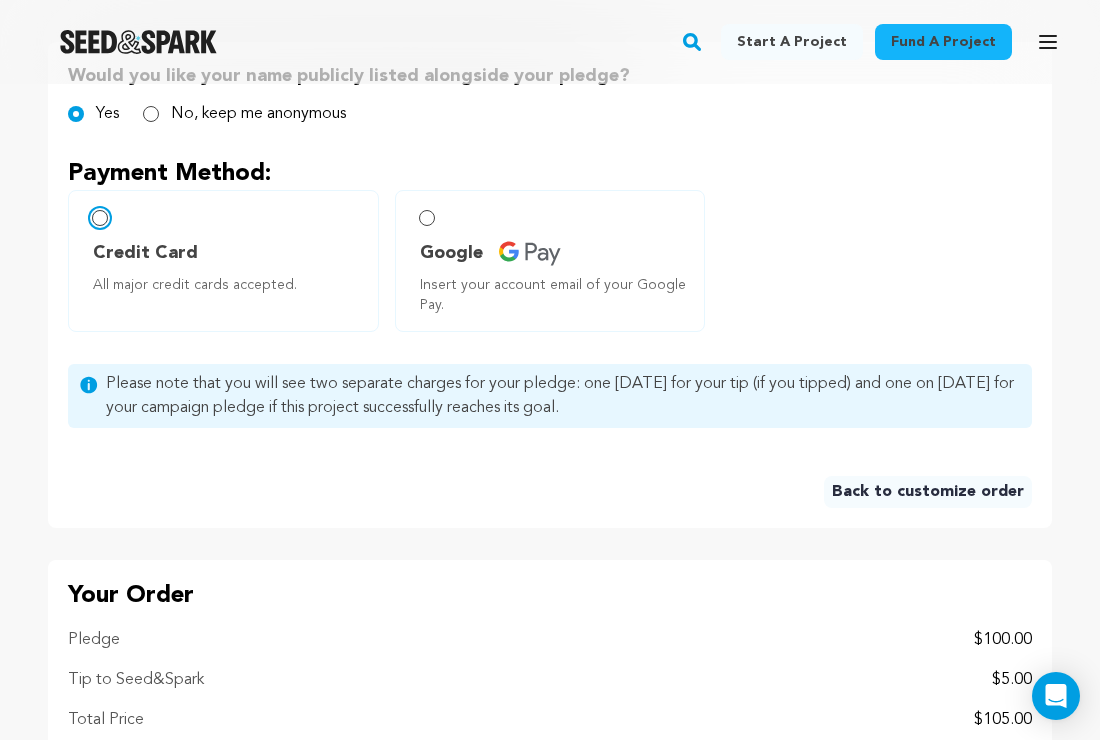 click on "Credit Card
All major credit cards accepted." at bounding box center [100, 218] 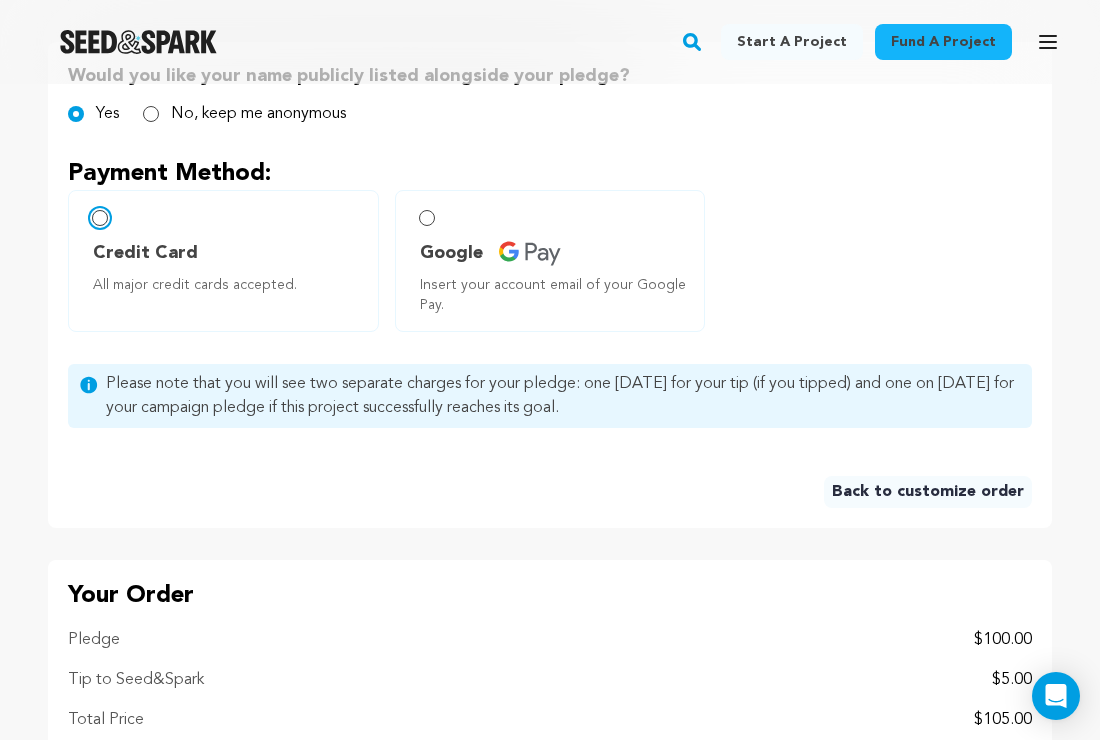 radio on "false" 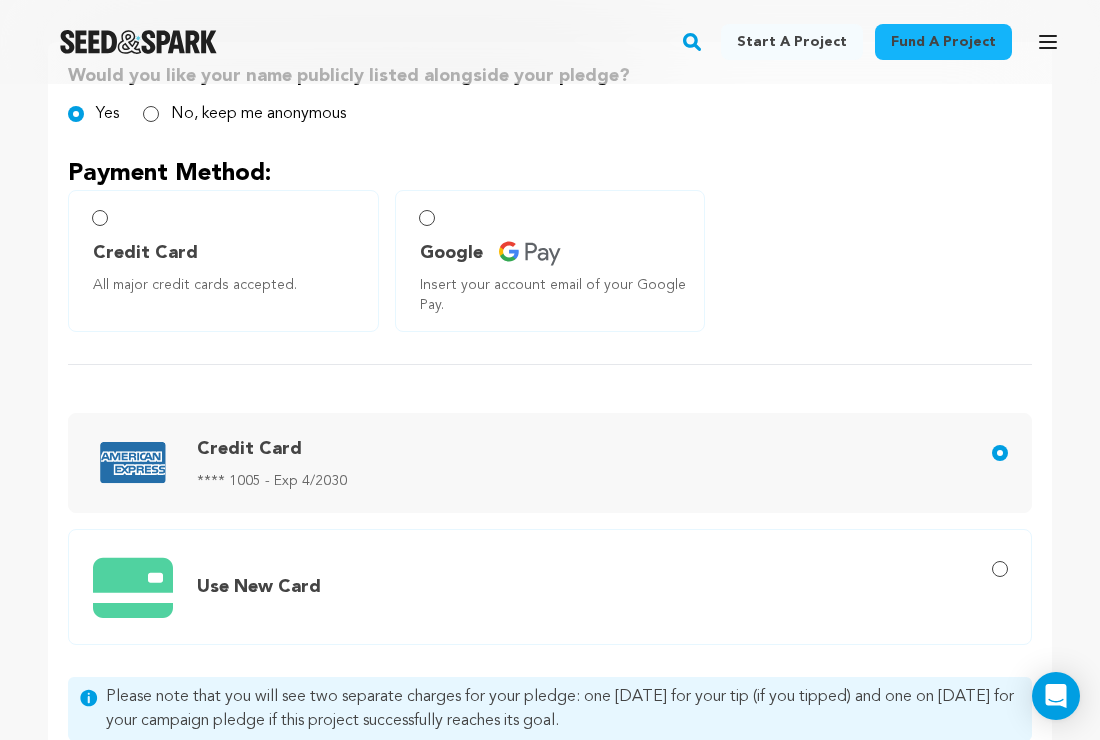 click on "Credit Card
**** 1005 - Exp 4/2030" at bounding box center (554, 463) 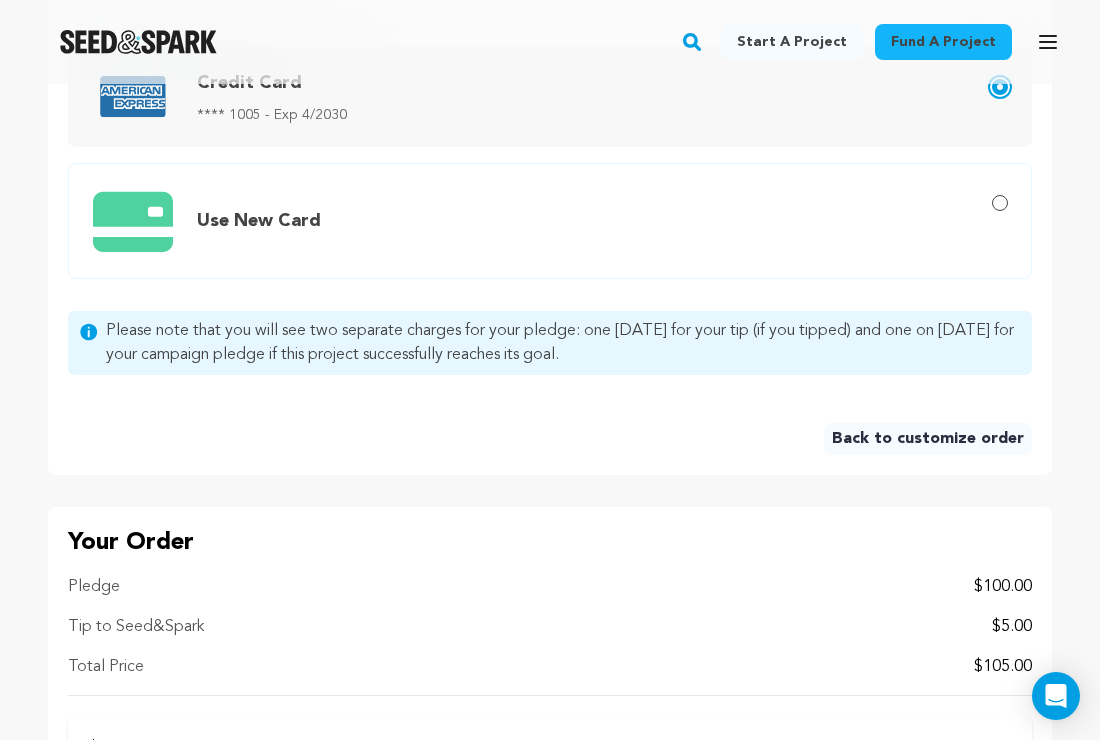 scroll, scrollTop: 1686, scrollLeft: 0, axis: vertical 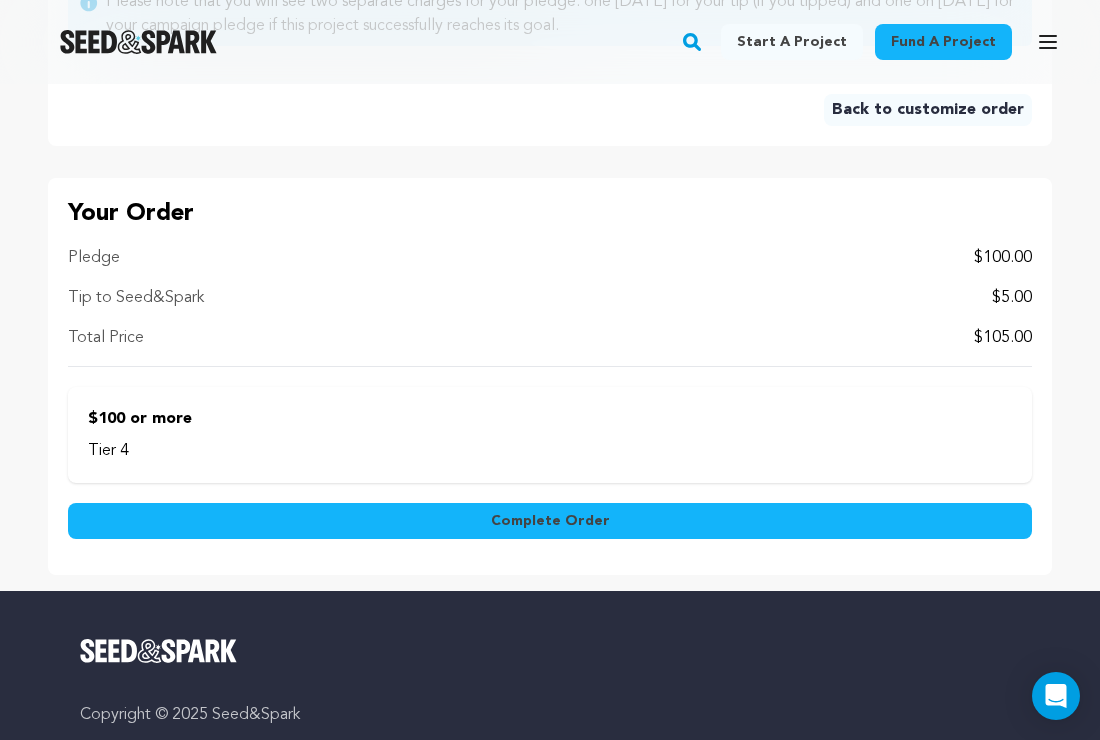 click on "Complete Order" at bounding box center (550, 521) 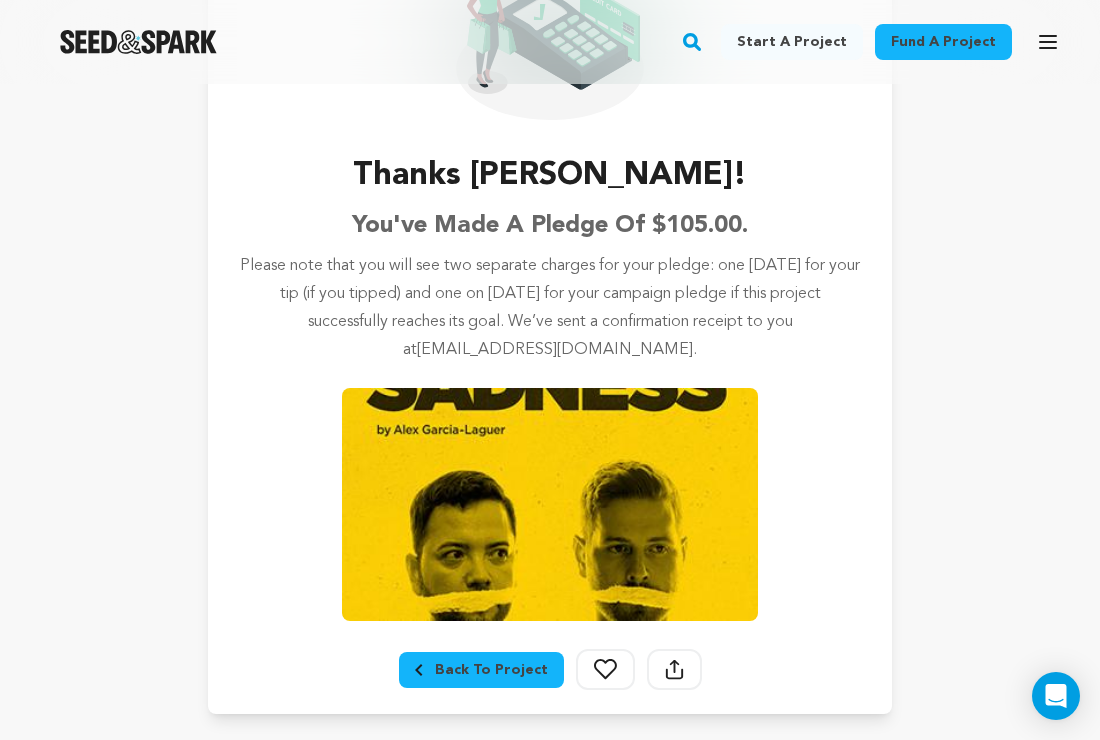 scroll, scrollTop: 293, scrollLeft: 0, axis: vertical 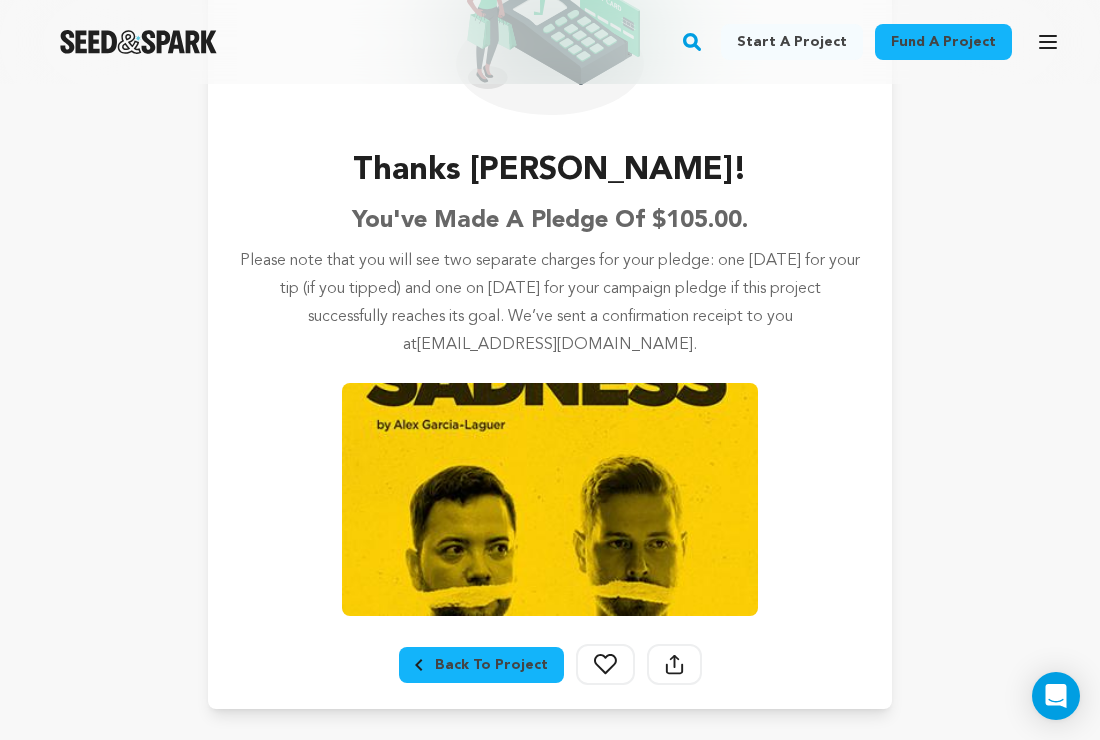 click on "Project details
Checkout
Thanks [PERSON_NAME]!
You've made a pledge
of $105.00.
Please note that you will see two separate charges for your pledge:
one [DATE] for your tip (if you tipped) and one on [DATE]
for your campaign pledge if this project successfully reaches its goal.
We’ve sent a confirmation receipt to you at  [EMAIL_ADDRESS][DOMAIN_NAME] ." at bounding box center (550, 294) 